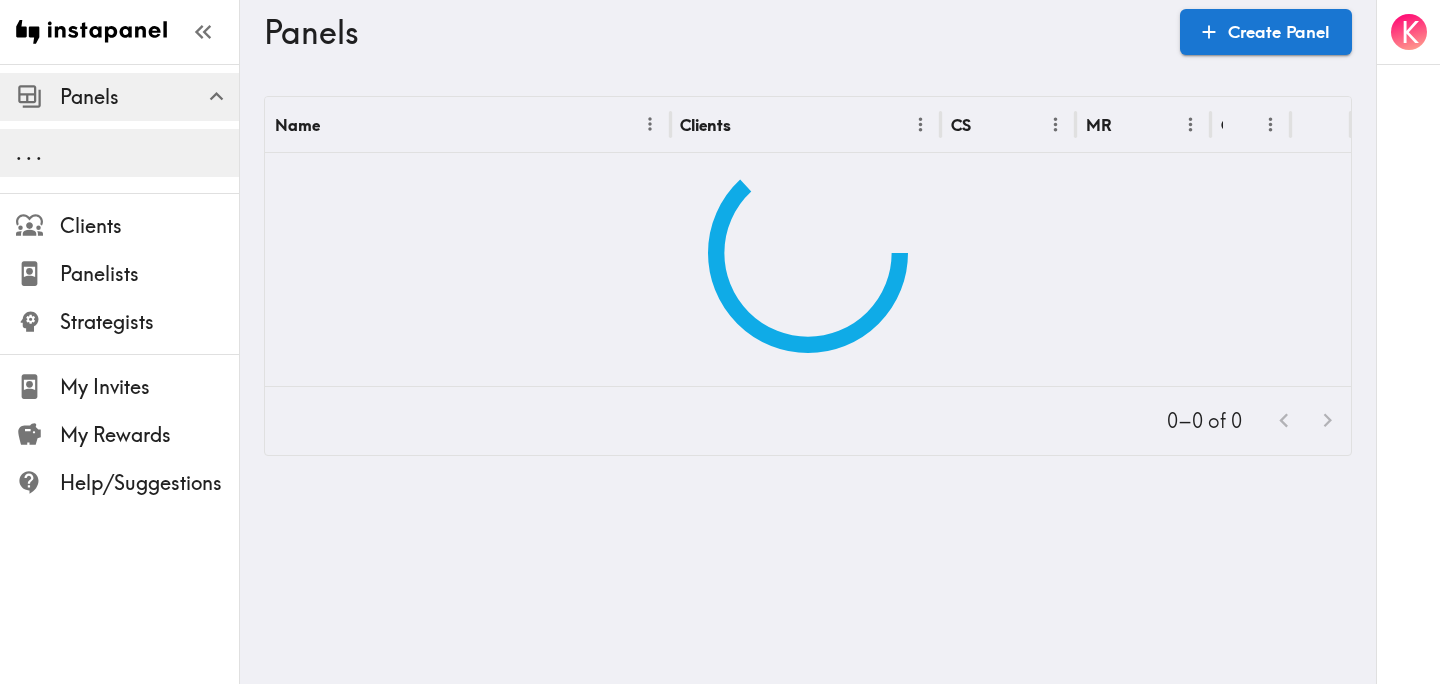 scroll, scrollTop: 0, scrollLeft: 0, axis: both 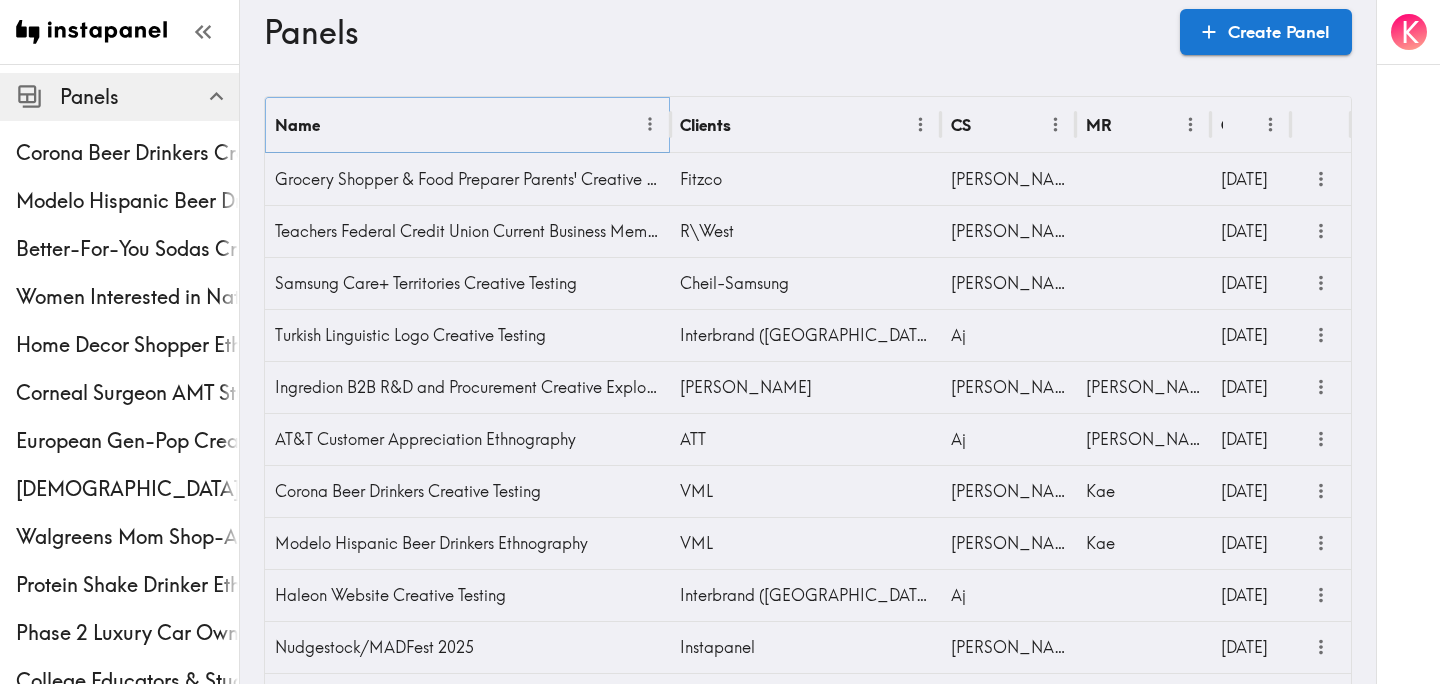 click 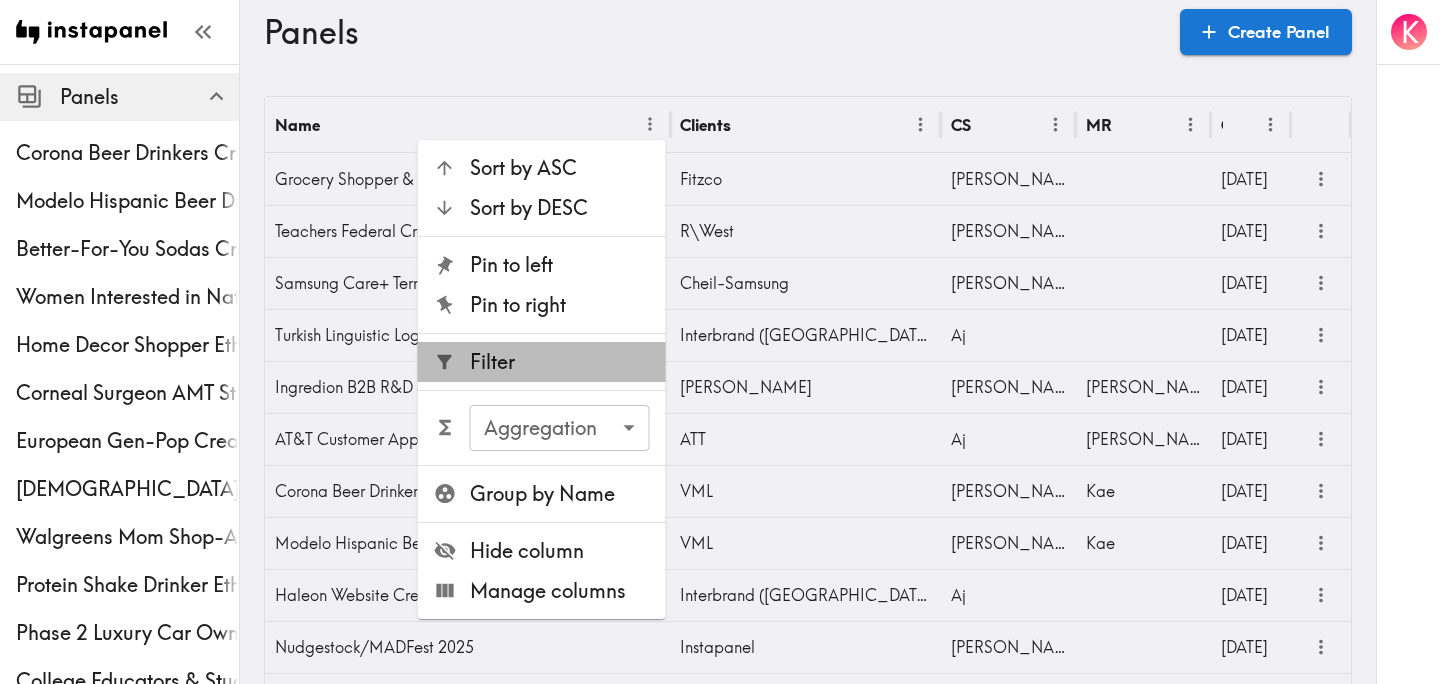 click on "Filter" at bounding box center [560, 362] 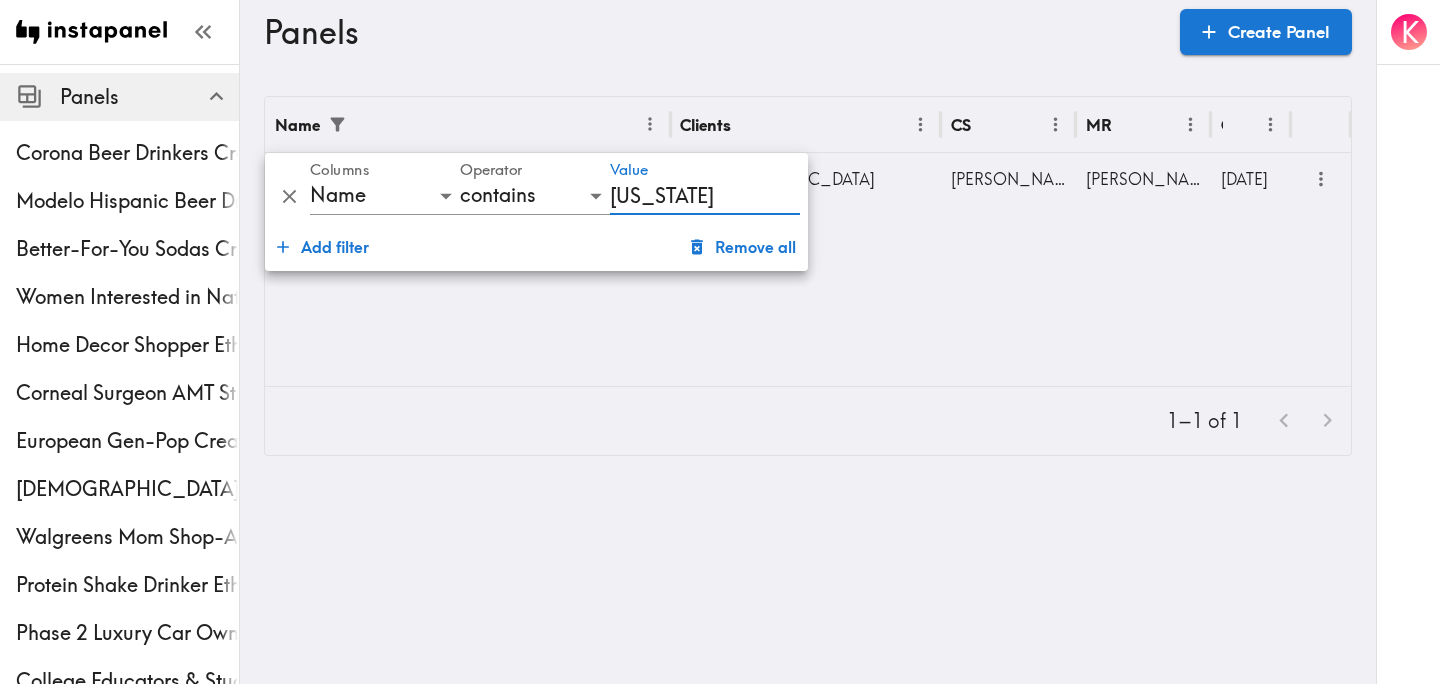 type on "[US_STATE]" 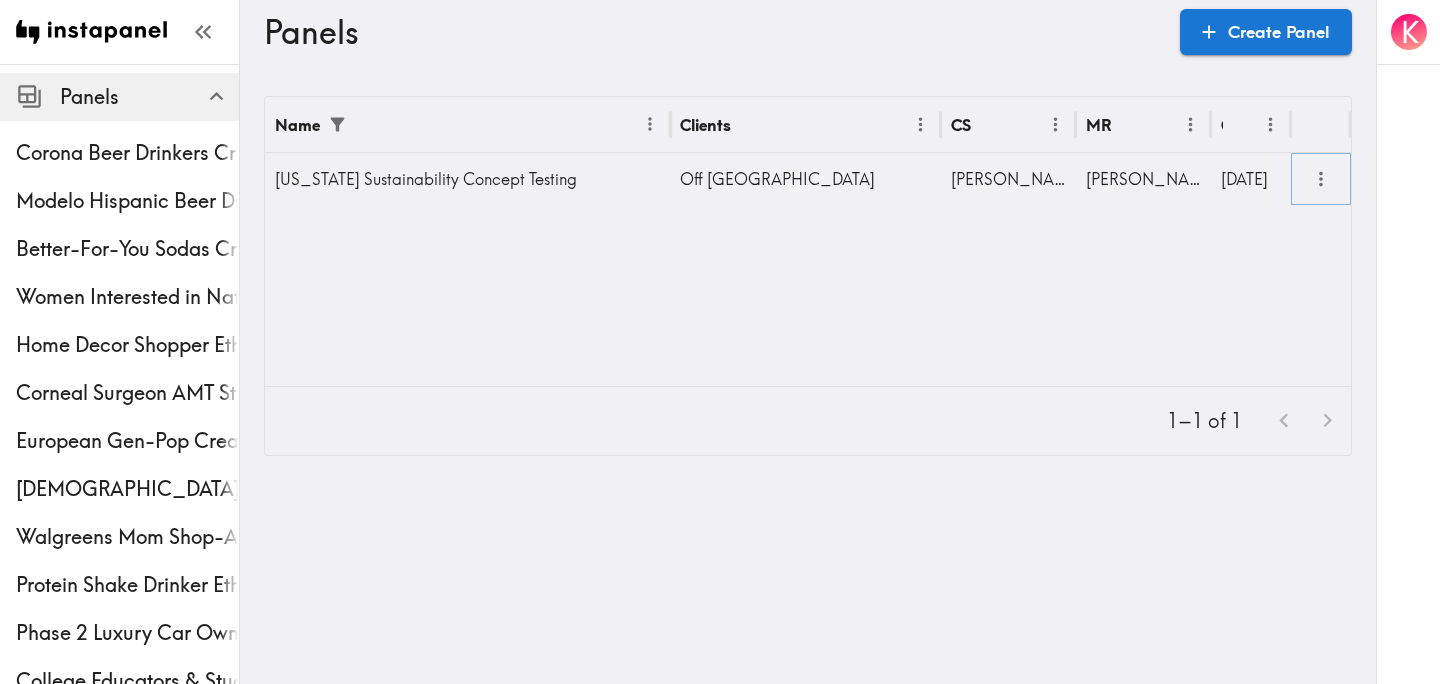 click 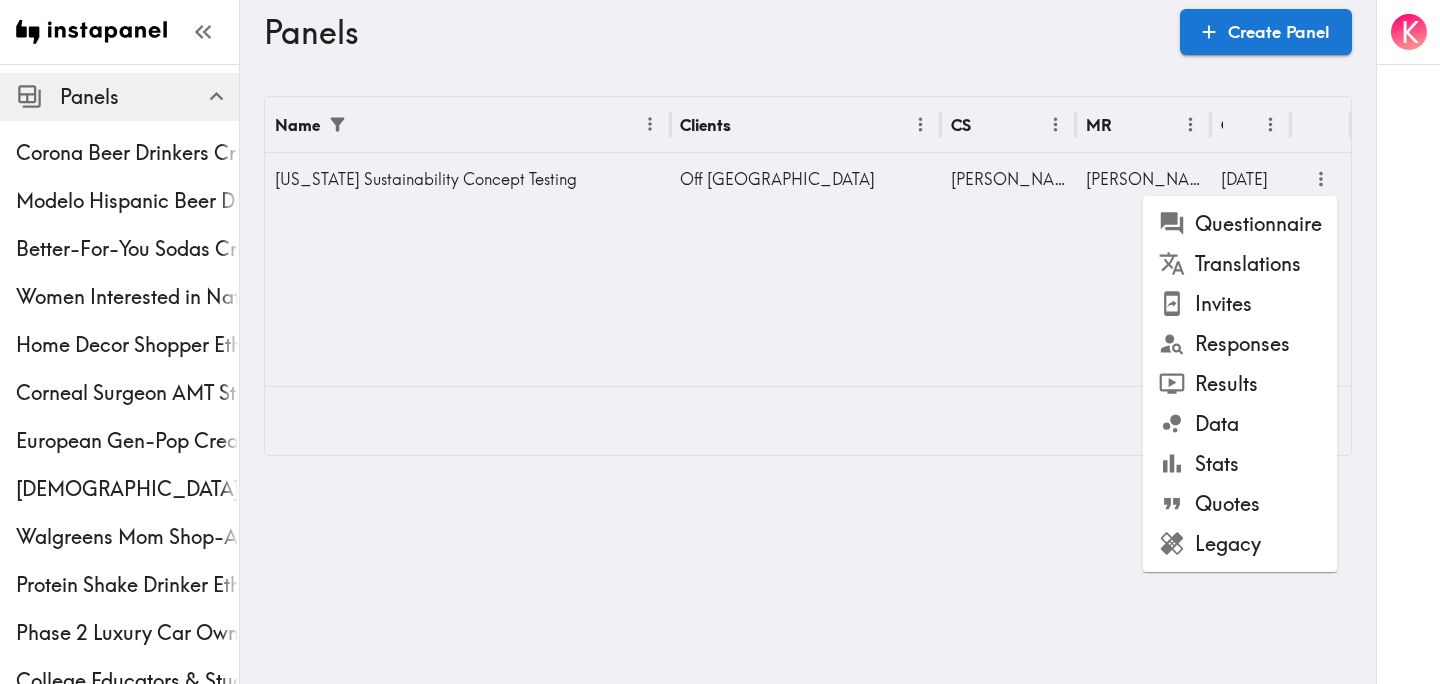 click on "Results" at bounding box center [1240, 384] 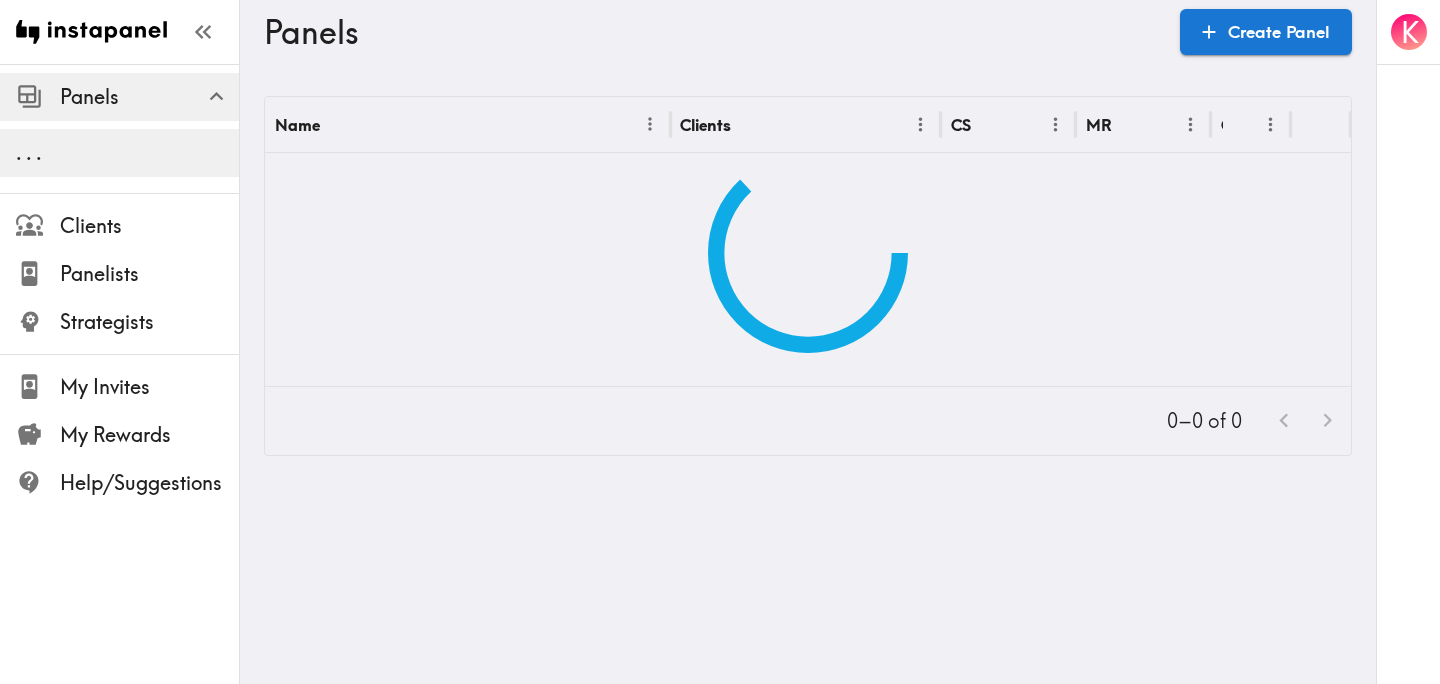 scroll, scrollTop: 0, scrollLeft: 0, axis: both 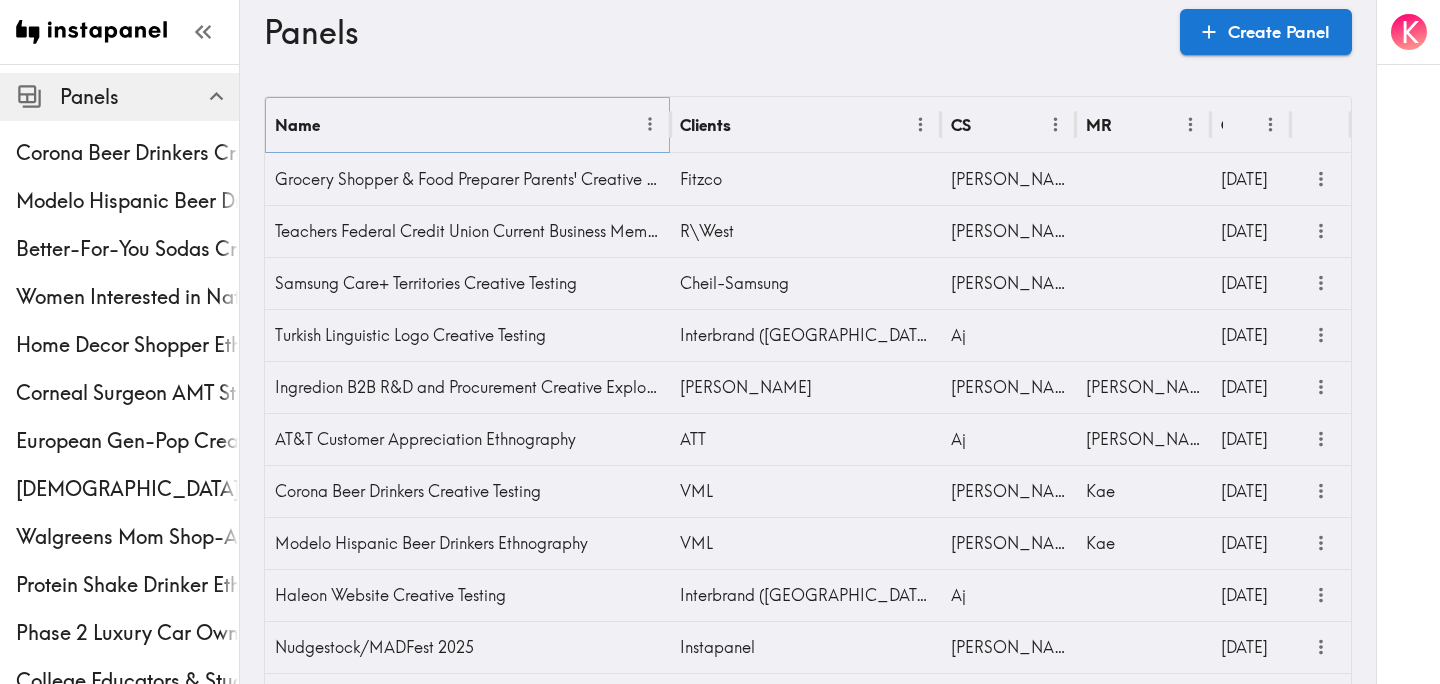 click 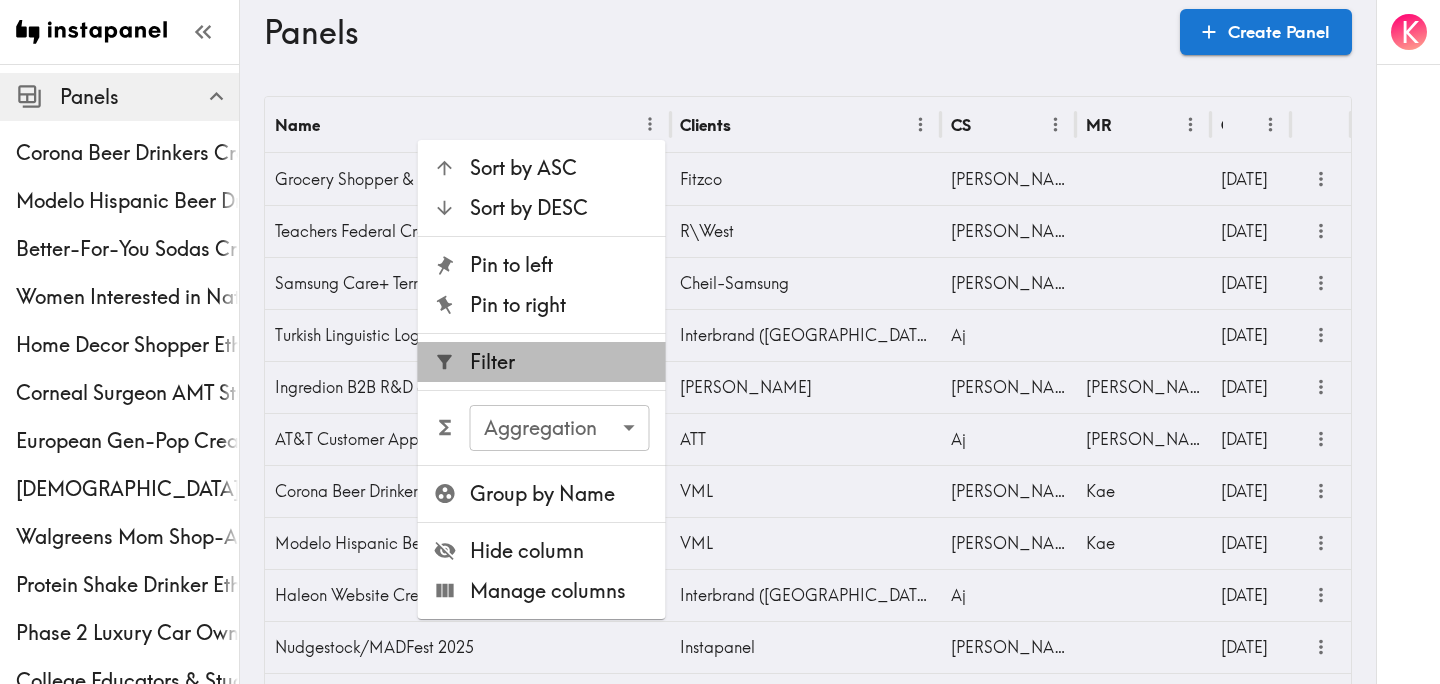 click on "Filter" at bounding box center [560, 362] 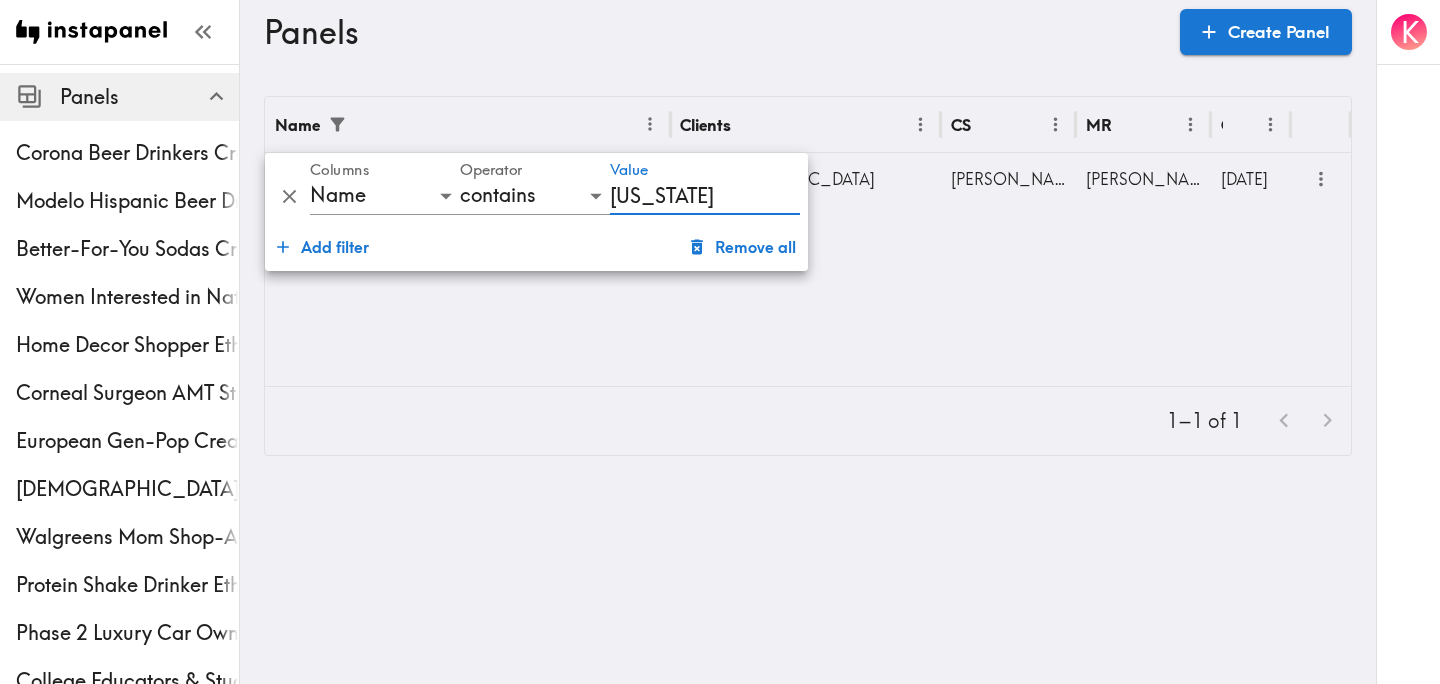 type on "[US_STATE]" 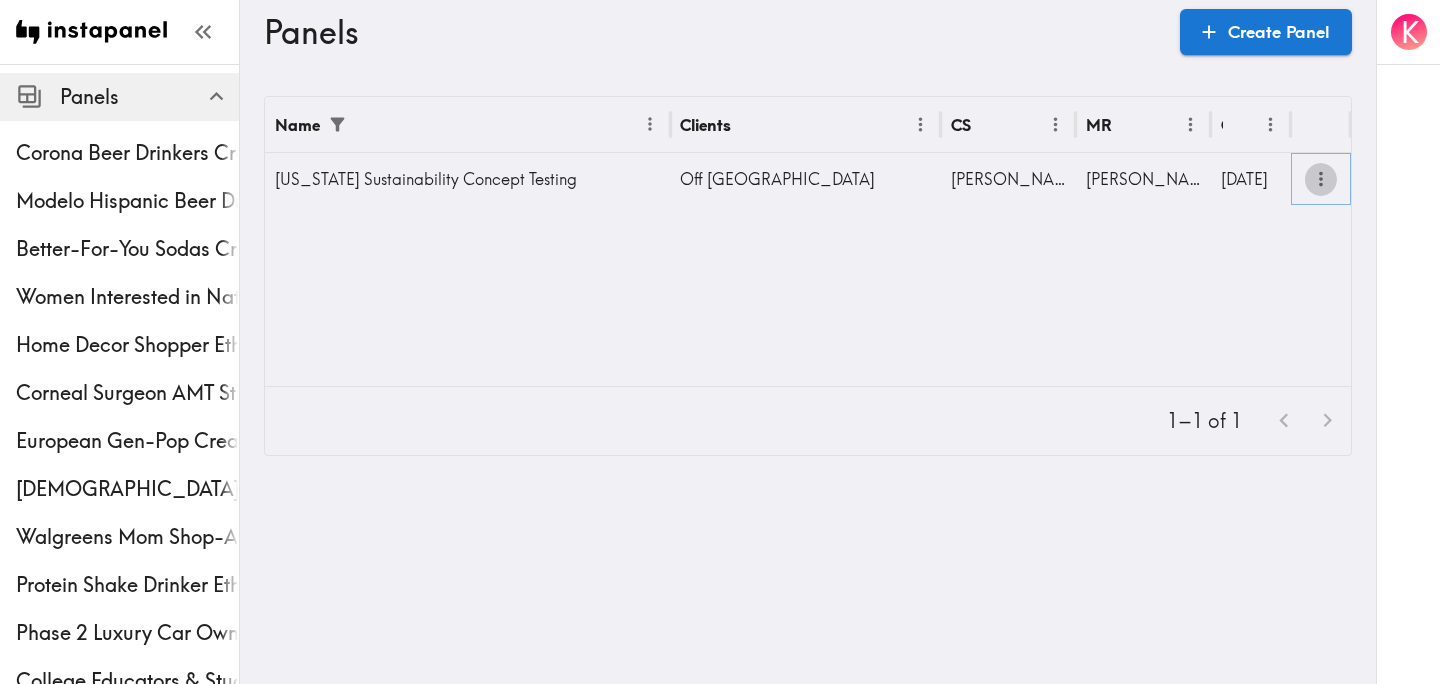 click 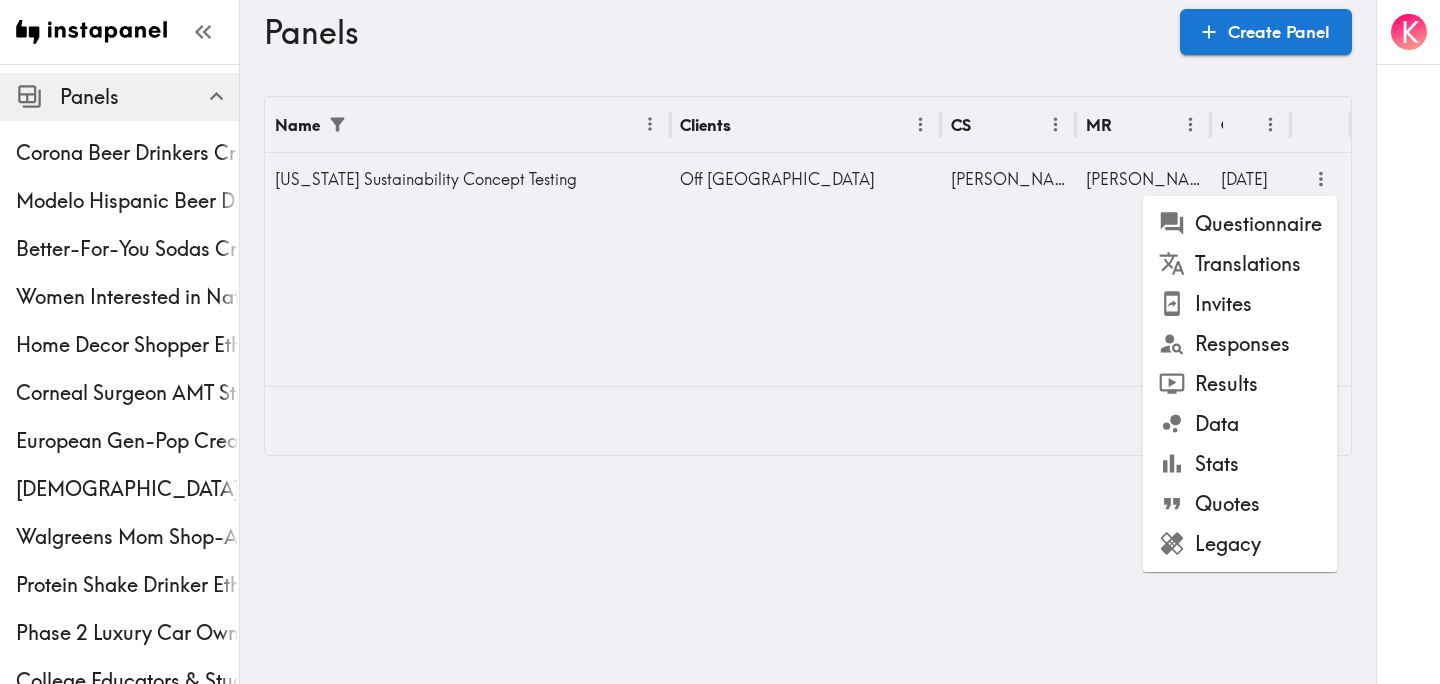 click on "Questionnaire" at bounding box center (1240, 224) 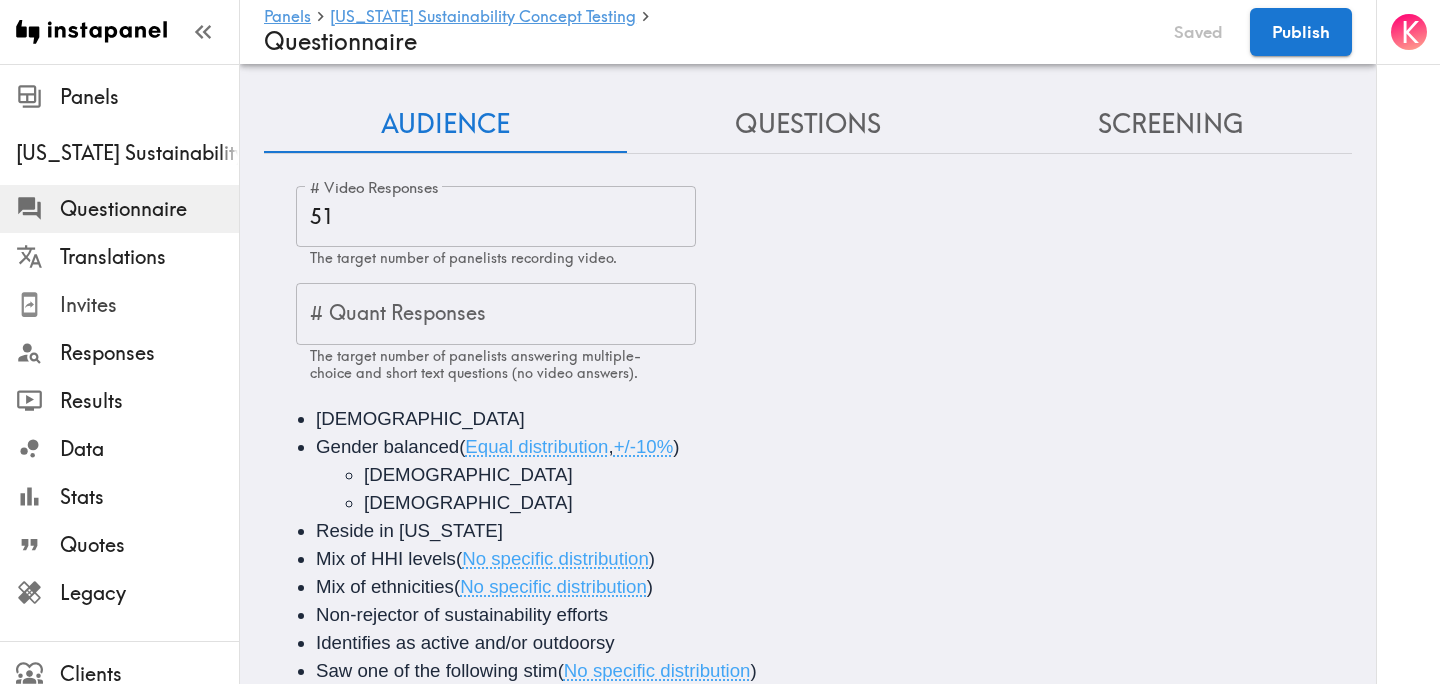 scroll, scrollTop: 54, scrollLeft: 0, axis: vertical 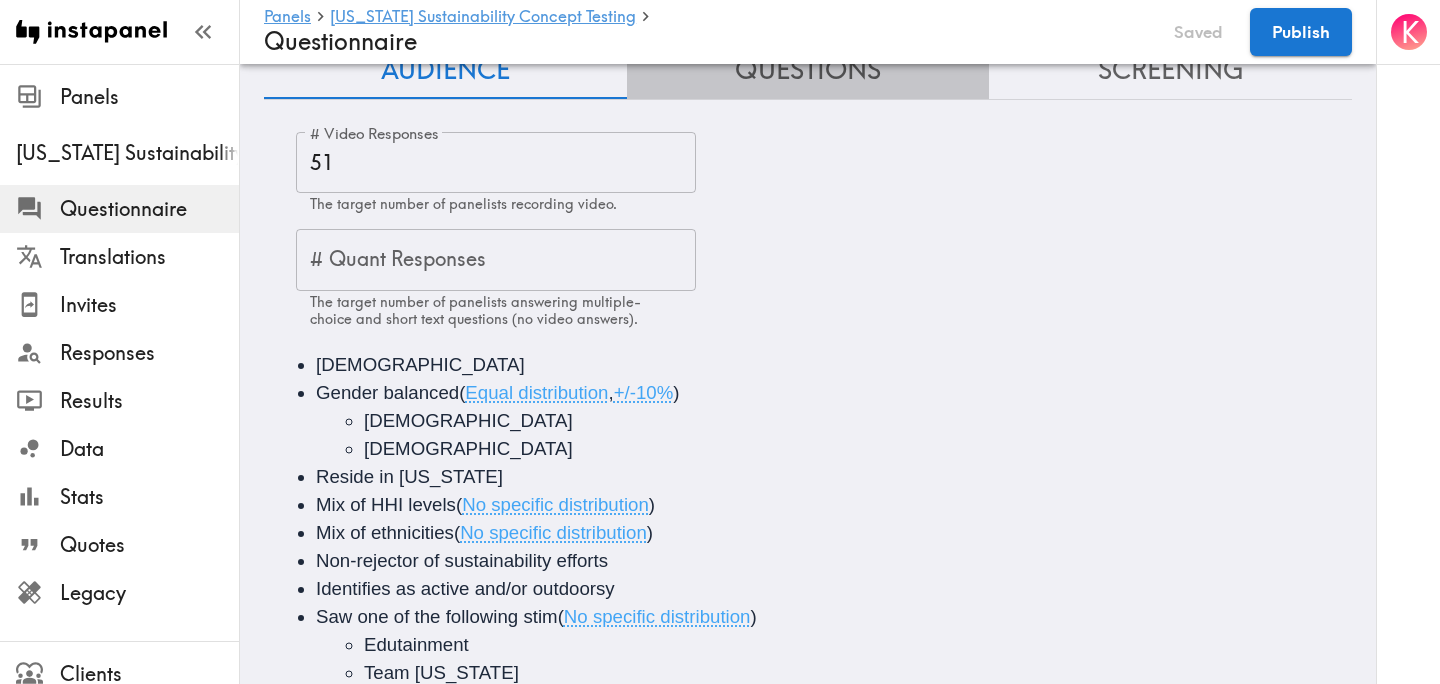 click on "Questions" at bounding box center (808, 70) 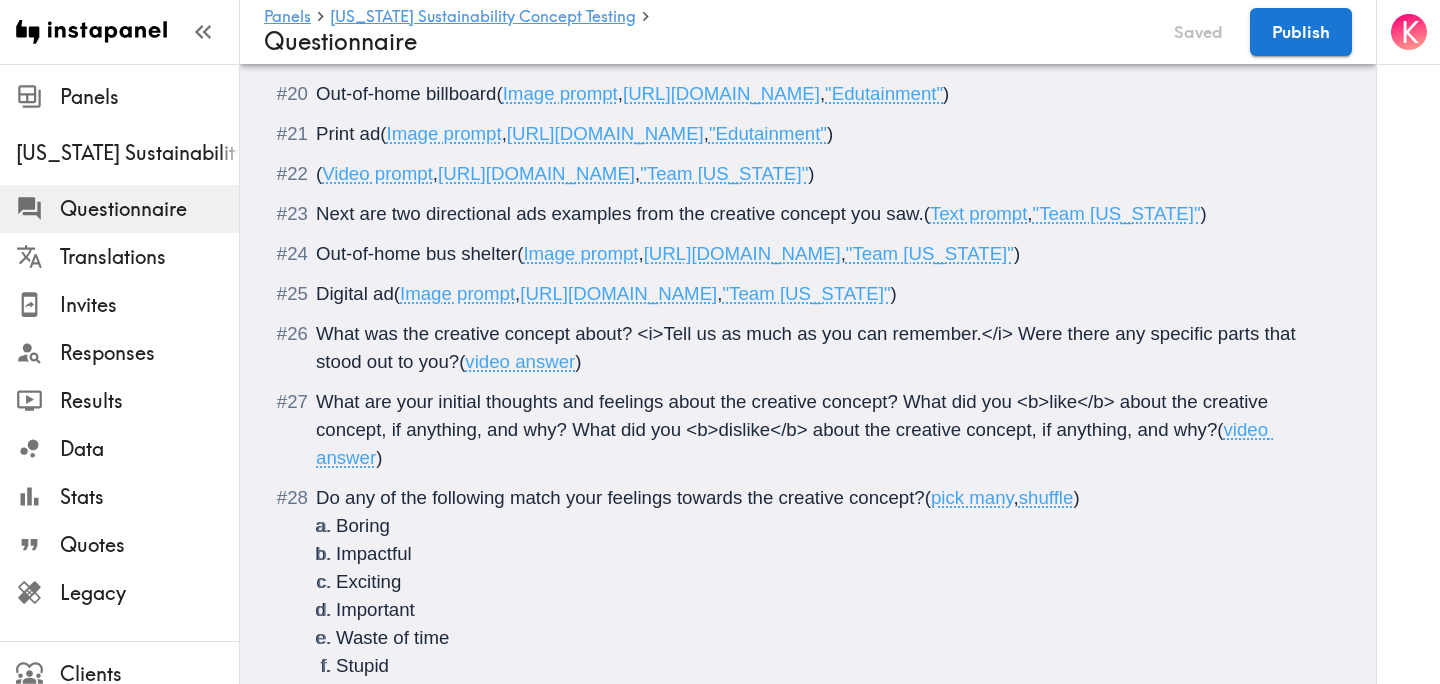 scroll, scrollTop: 3337, scrollLeft: 0, axis: vertical 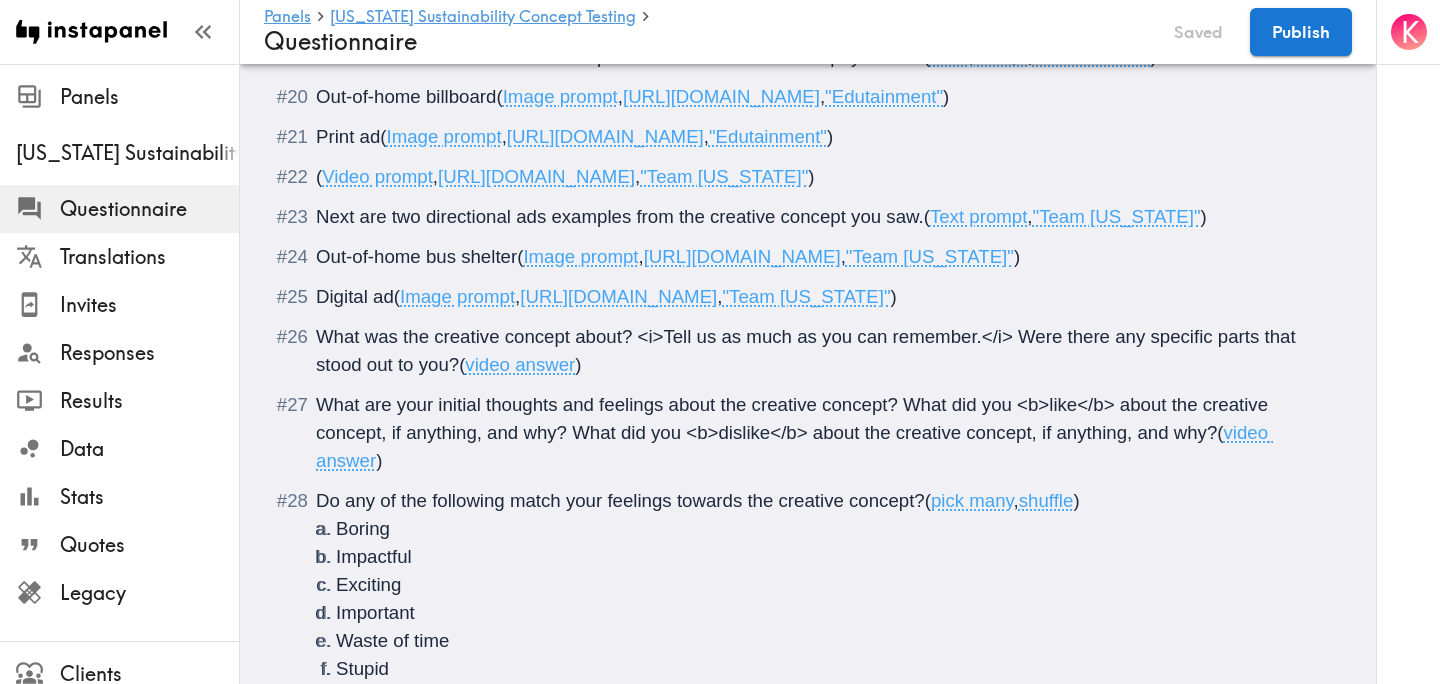 drag, startPoint x: 442, startPoint y: 239, endPoint x: 1002, endPoint y: 238, distance: 560.0009 